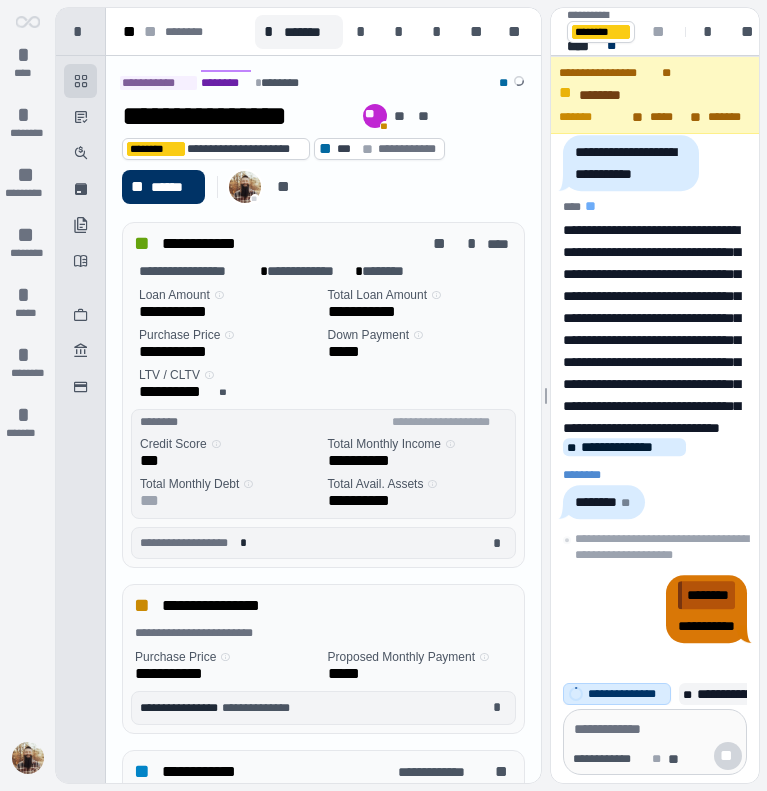 scroll, scrollTop: 0, scrollLeft: 0, axis: both 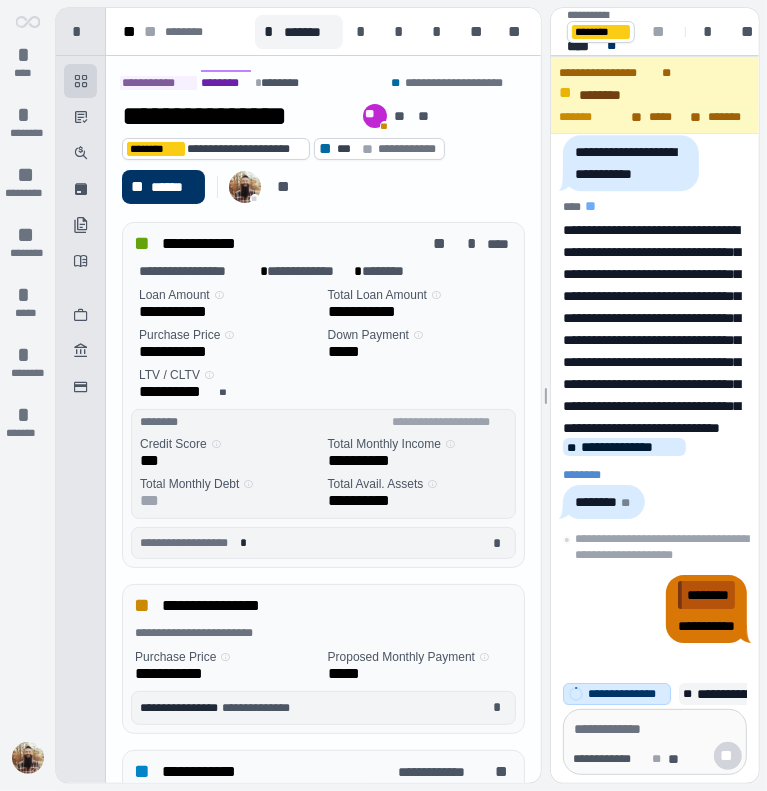 click on "*******" at bounding box center [729, 117] 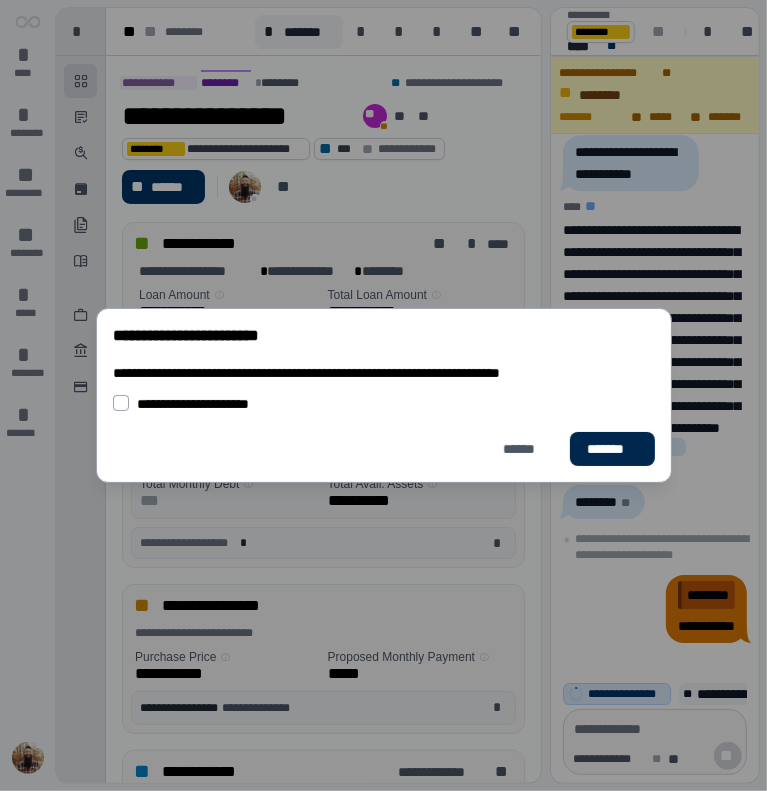 click on "*******" at bounding box center (611, 449) 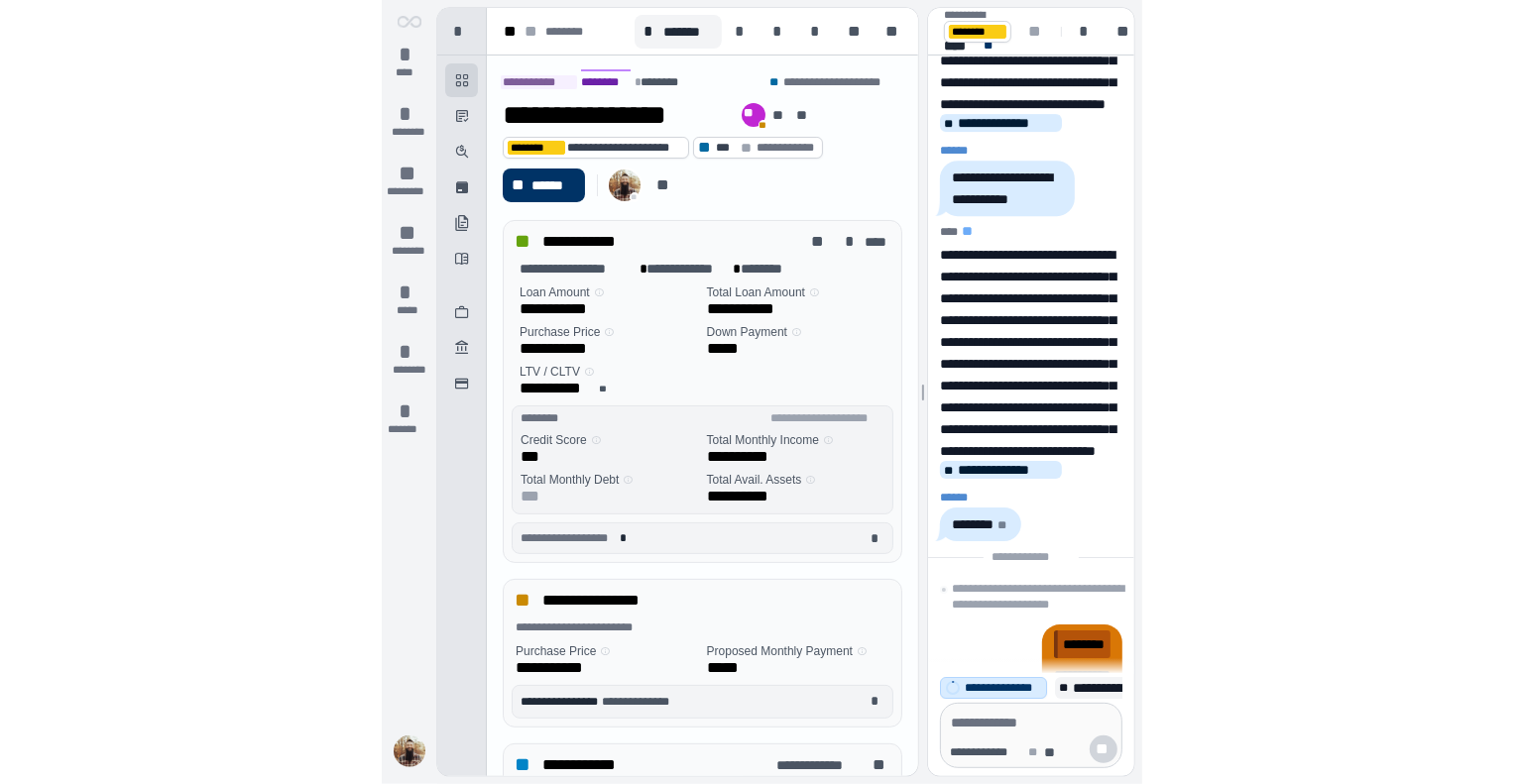 scroll, scrollTop: 0, scrollLeft: 0, axis: both 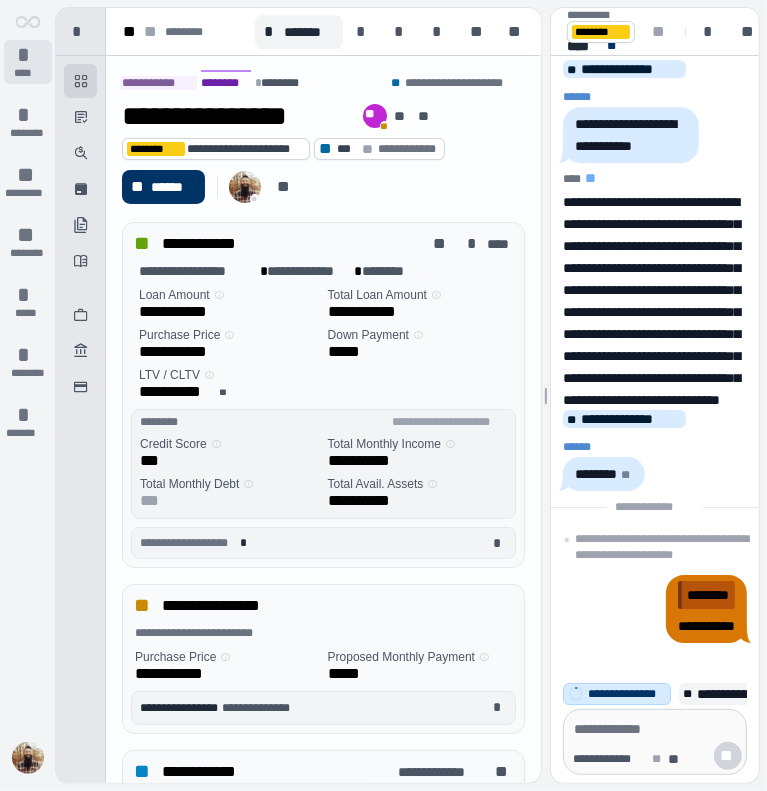 click on "*" at bounding box center (28, 55) 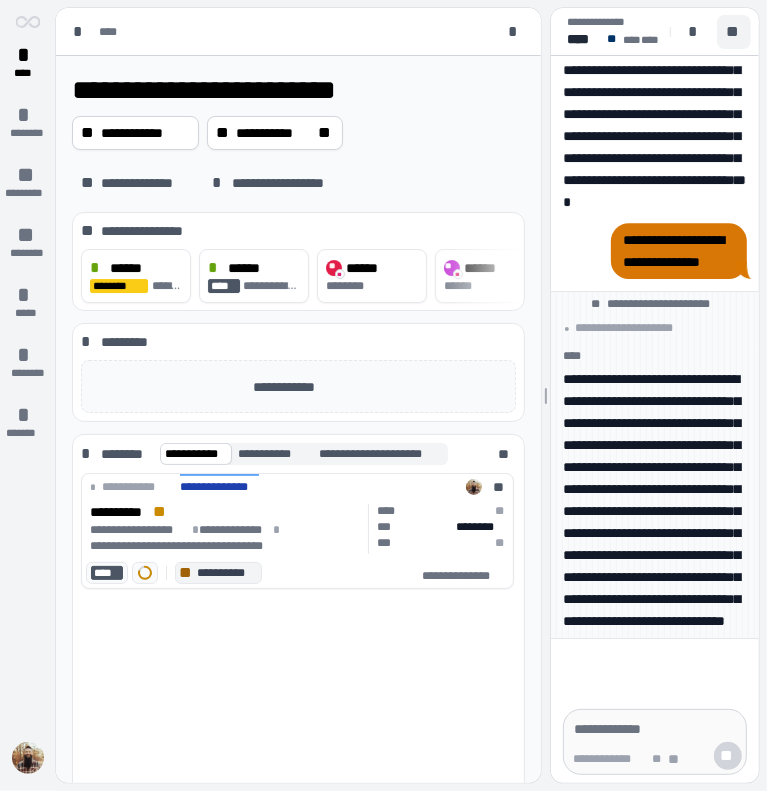 click on "**" at bounding box center (734, 32) 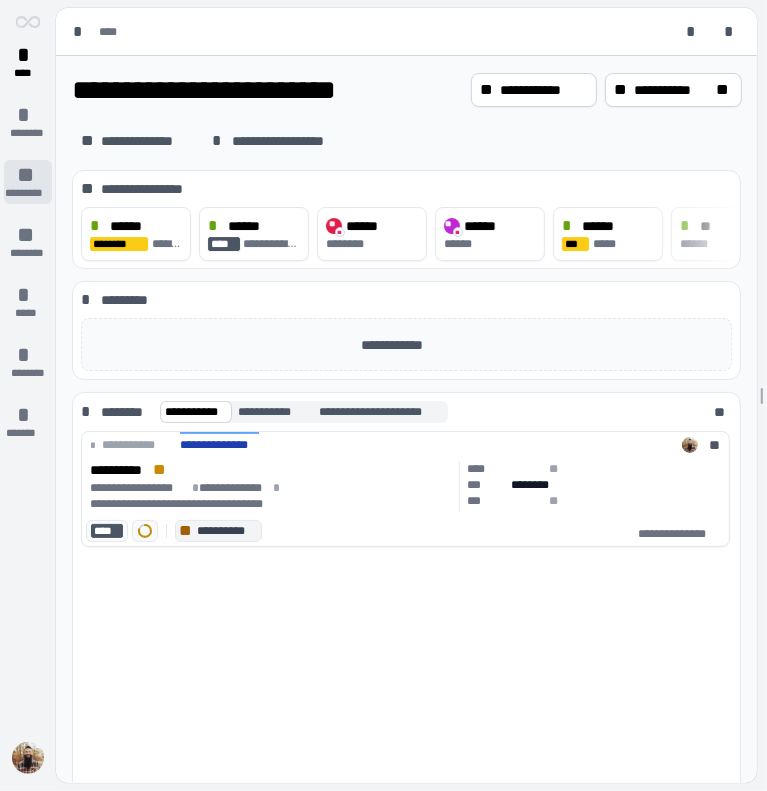 click on "**" at bounding box center [28, 175] 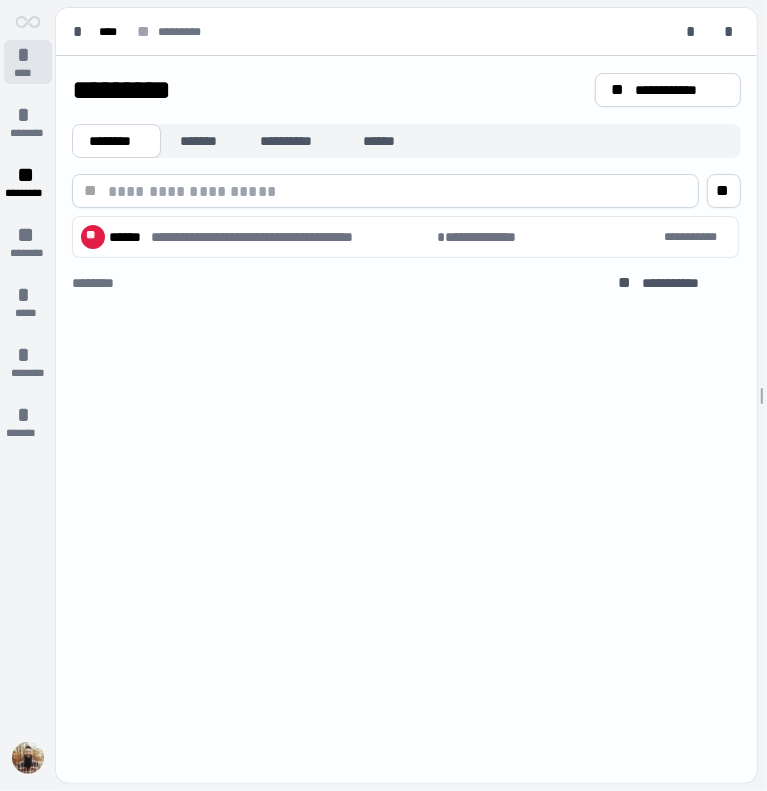 click on "*" at bounding box center [28, 55] 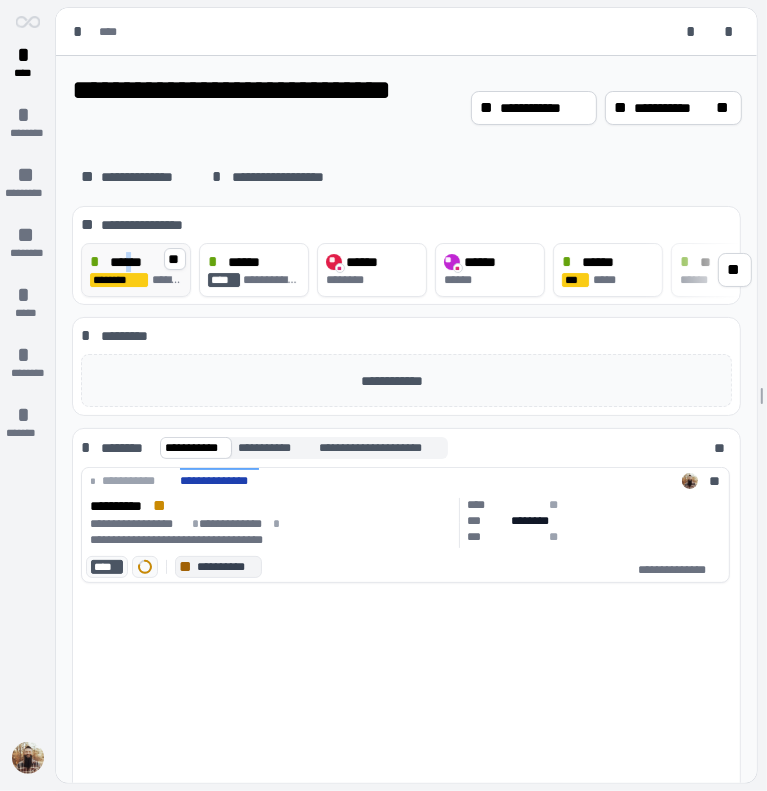 click on "******" at bounding box center (132, 262) 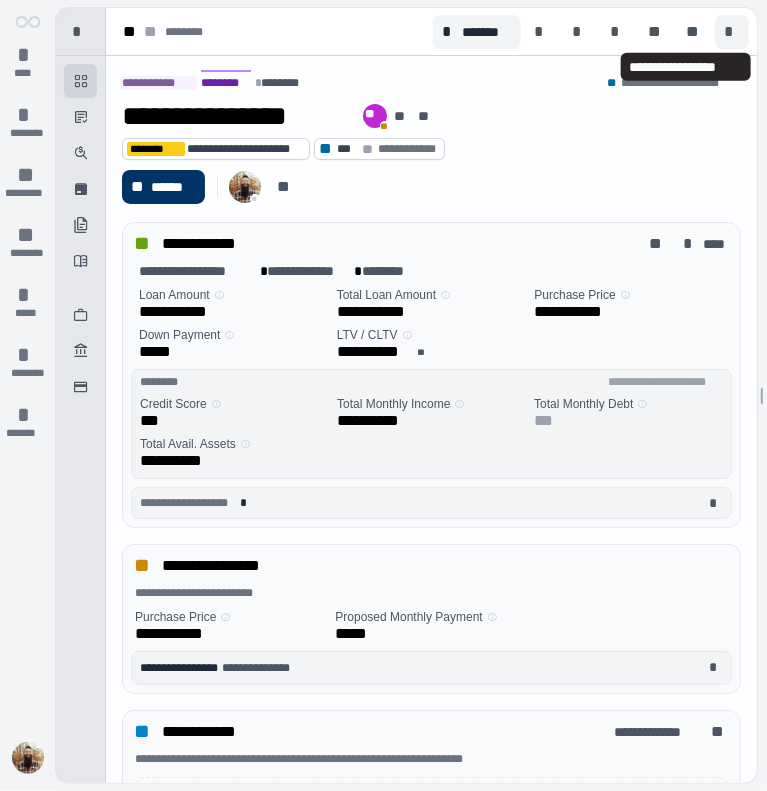 click on "*" at bounding box center (732, 32) 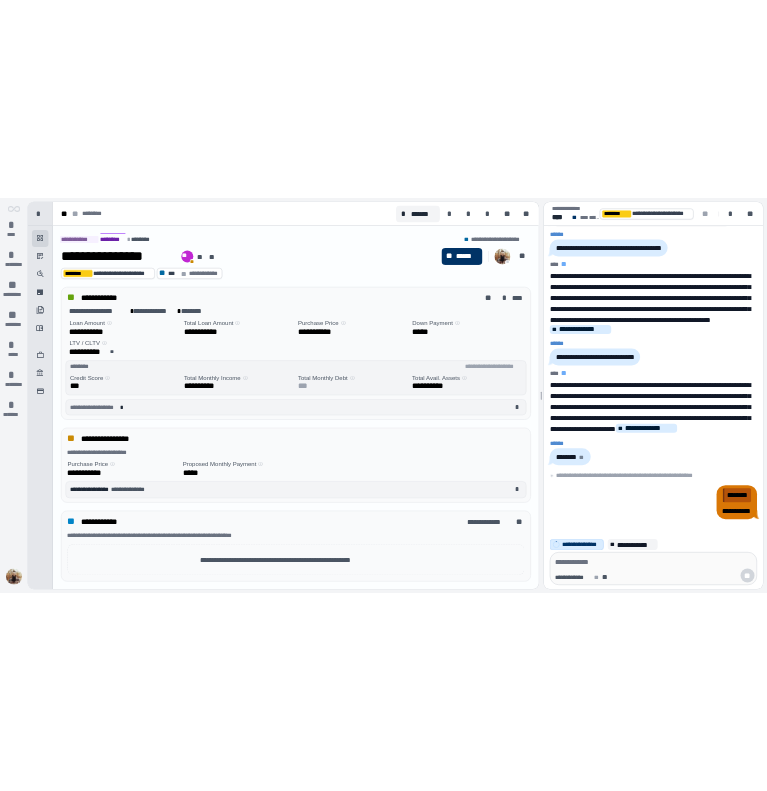 scroll, scrollTop: 0, scrollLeft: 0, axis: both 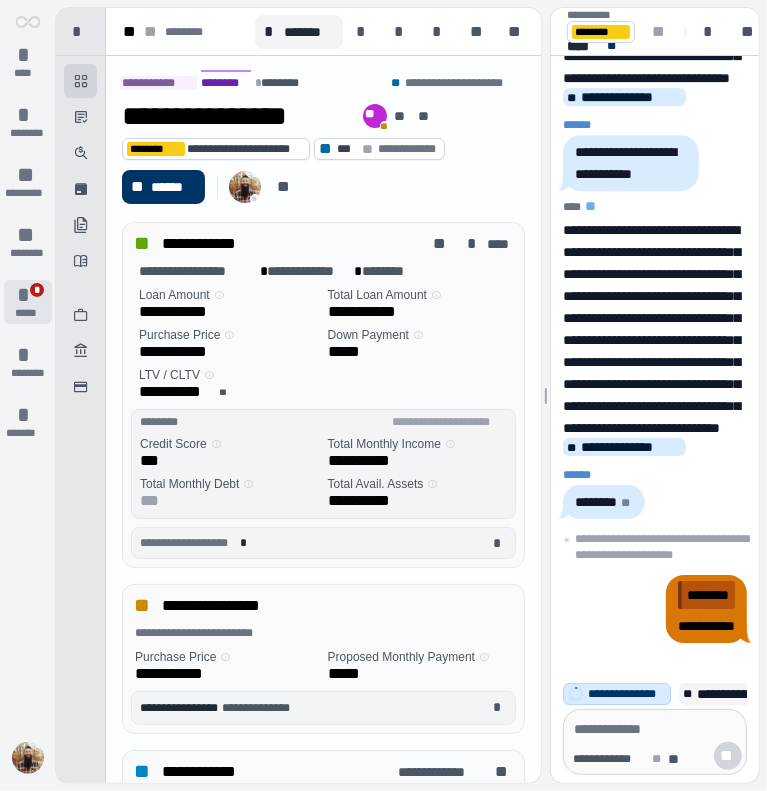 click on "*" at bounding box center (28, 295) 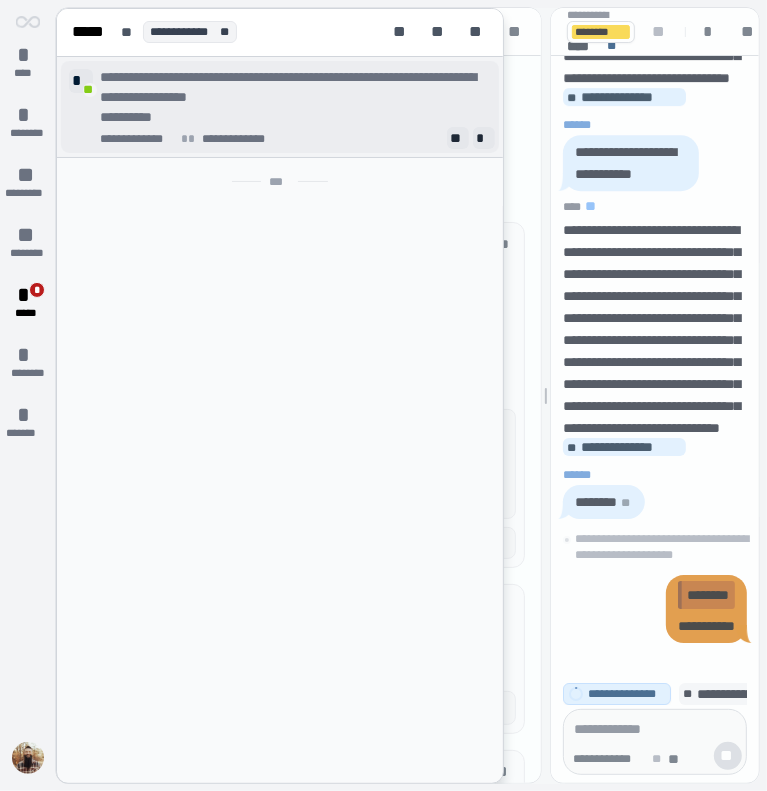 click on "[ADDRESS]" at bounding box center [294, 97] 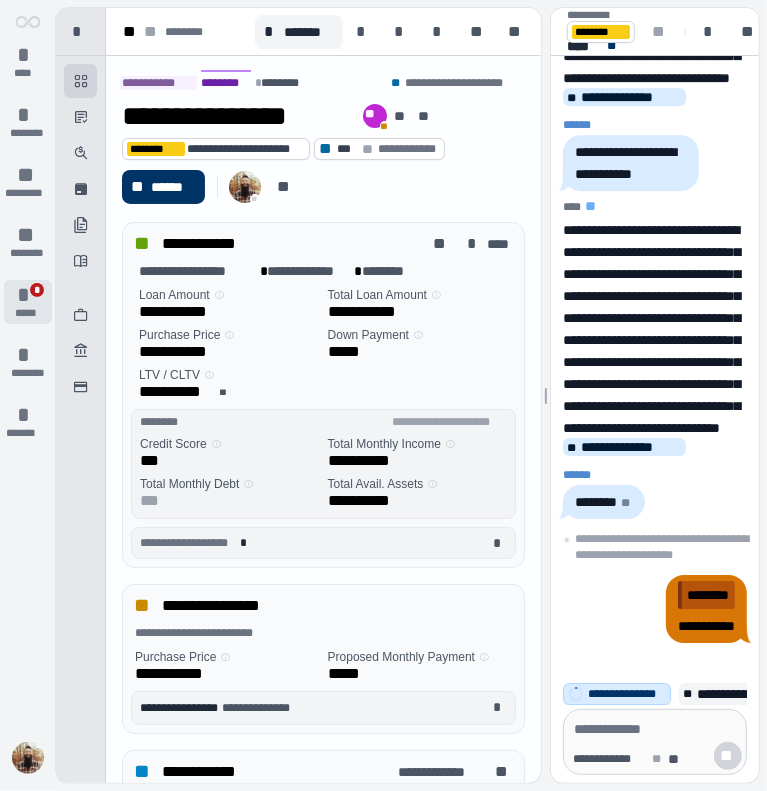 click on "*" at bounding box center (28, 295) 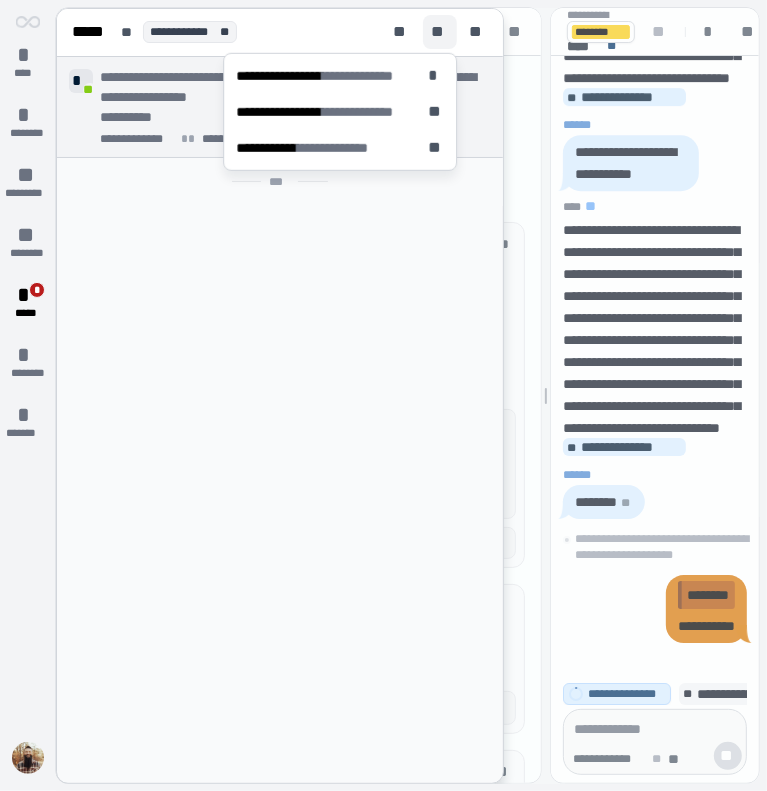 click on "**" at bounding box center (440, 32) 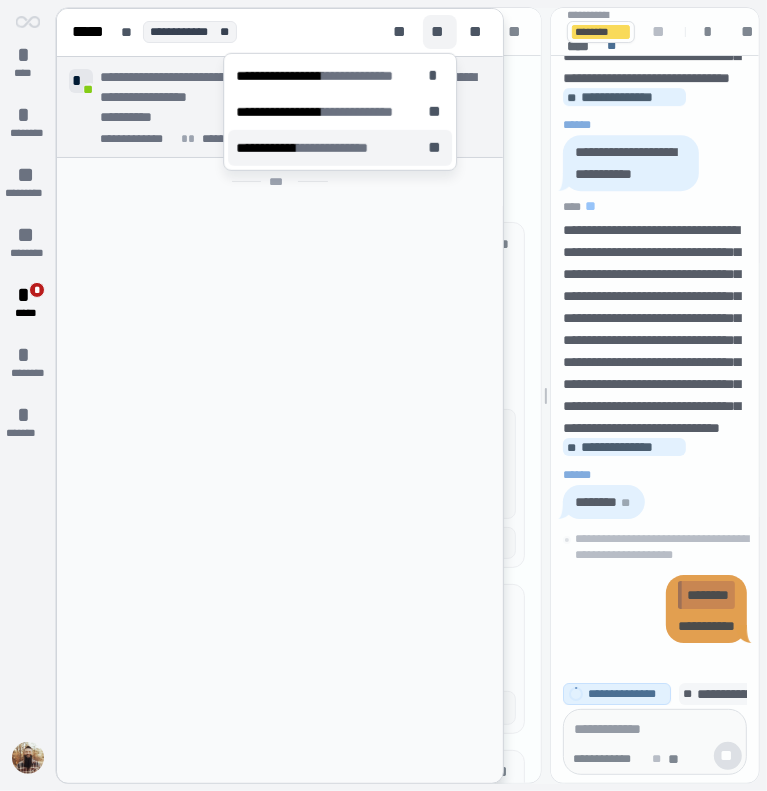 click on "**********" at bounding box center (332, 148) 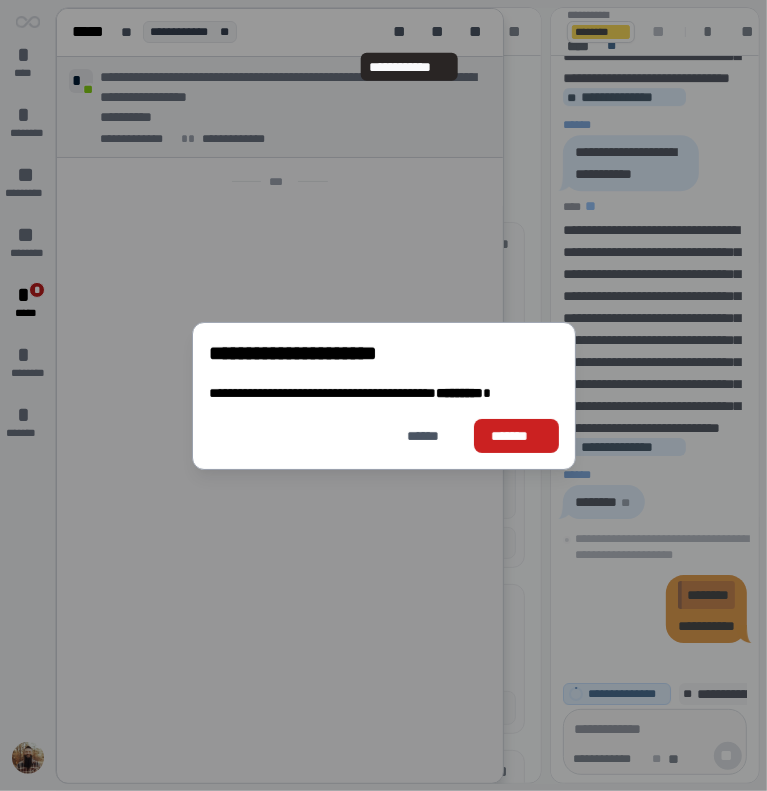 click on "*******" at bounding box center [515, 436] 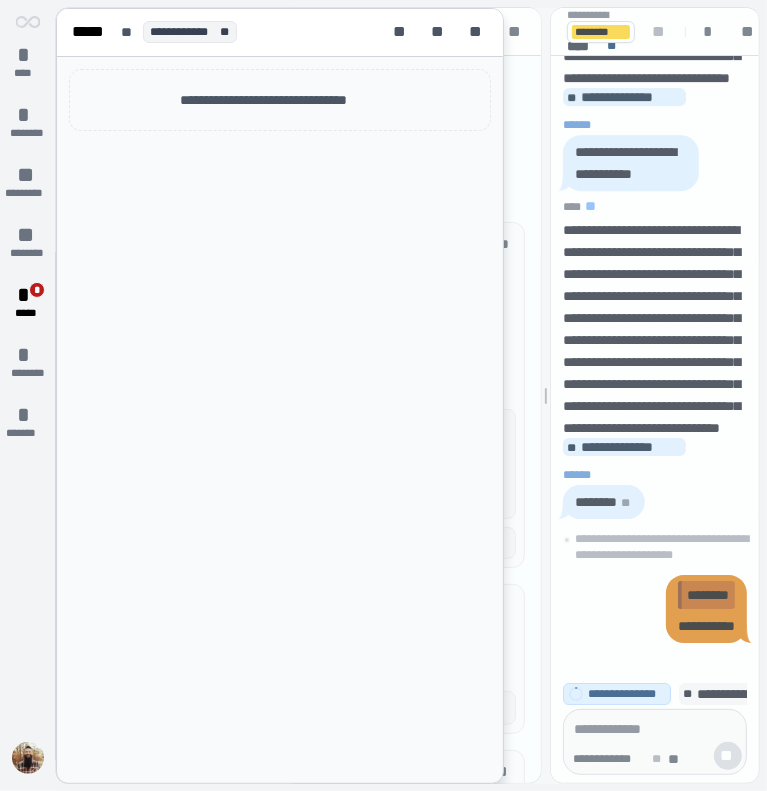 click at bounding box center [408, 396] 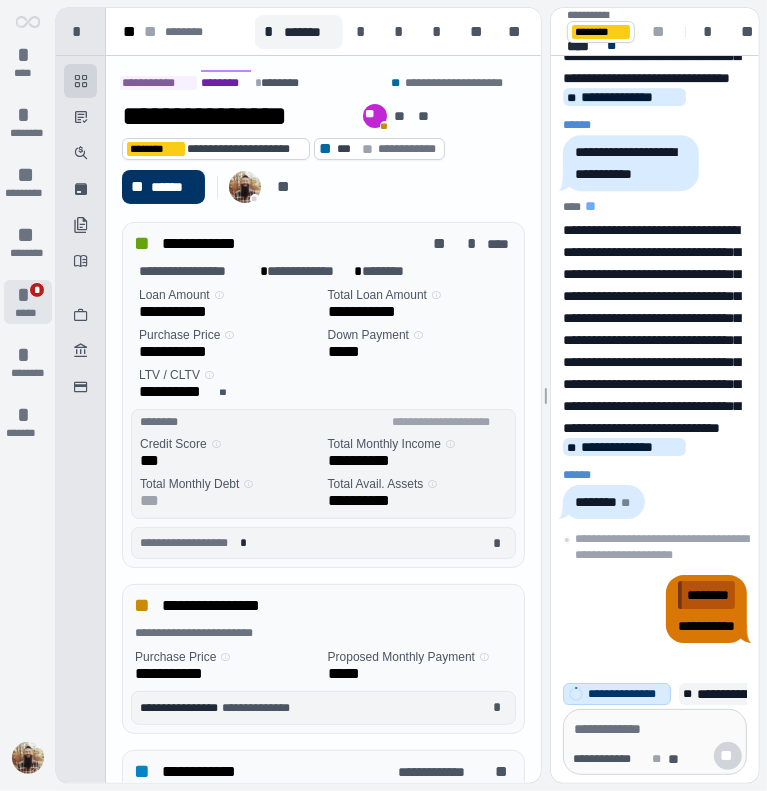 click on "*" at bounding box center (28, 295) 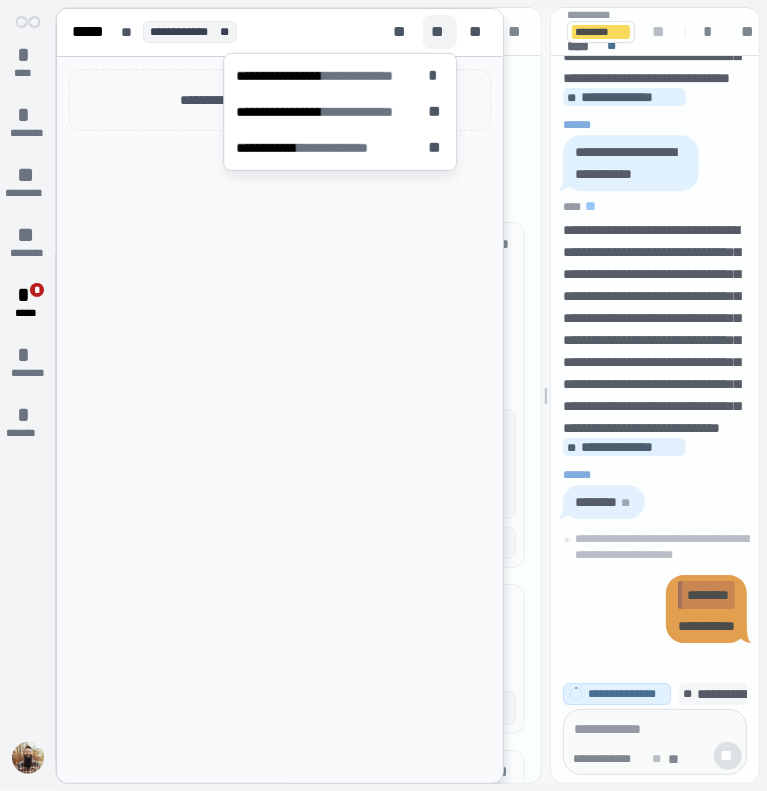 click on "**" at bounding box center (440, 32) 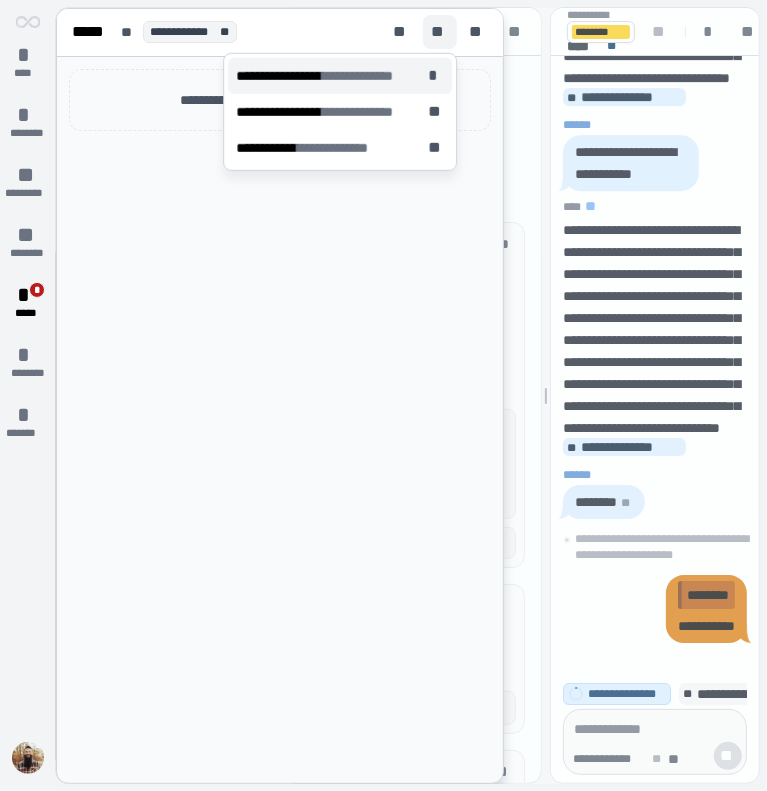 click on "**********" at bounding box center [357, 76] 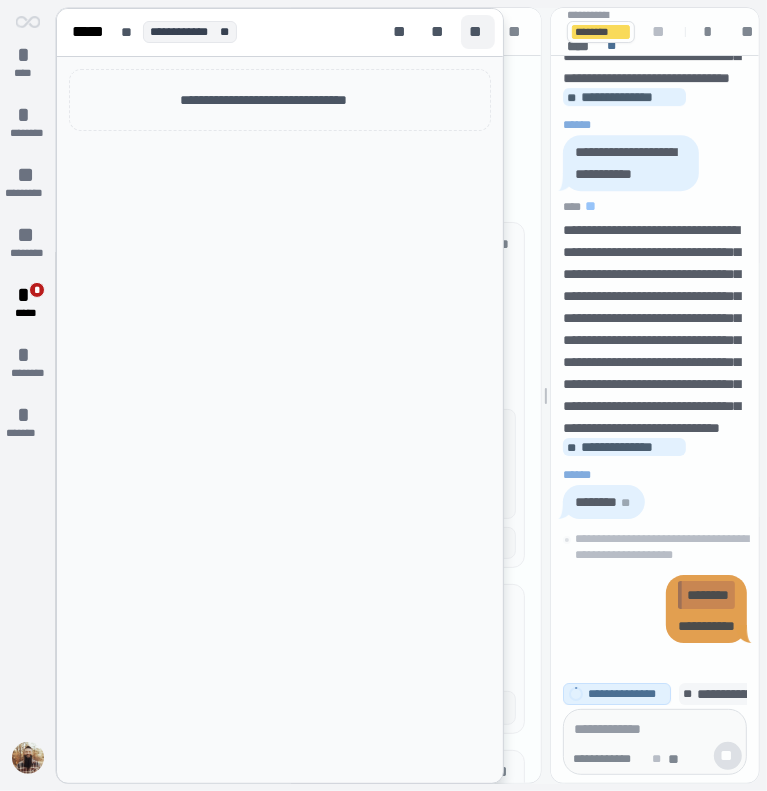 click on "**" at bounding box center [478, 32] 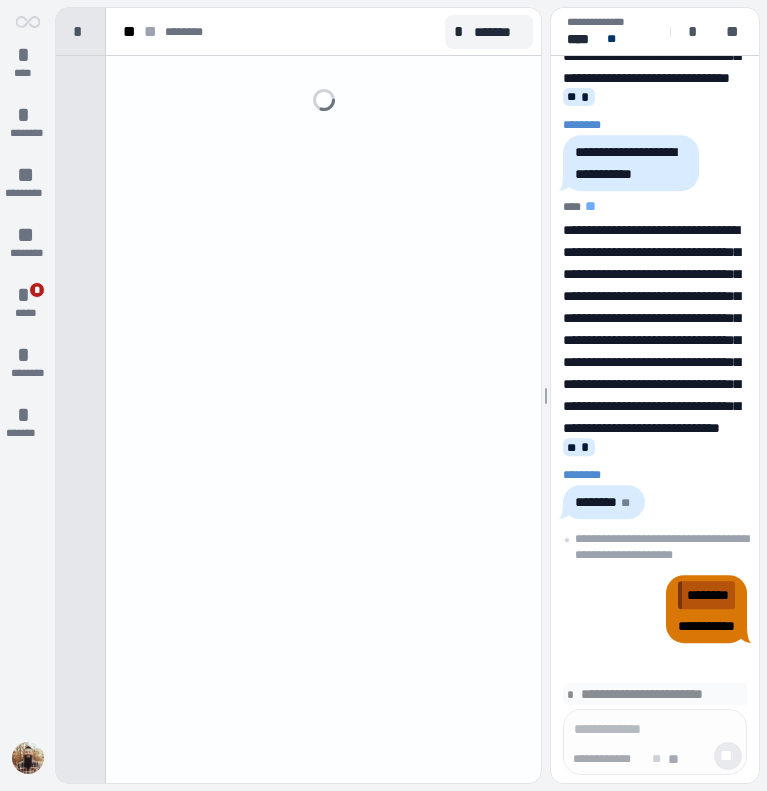 scroll, scrollTop: 0, scrollLeft: 0, axis: both 